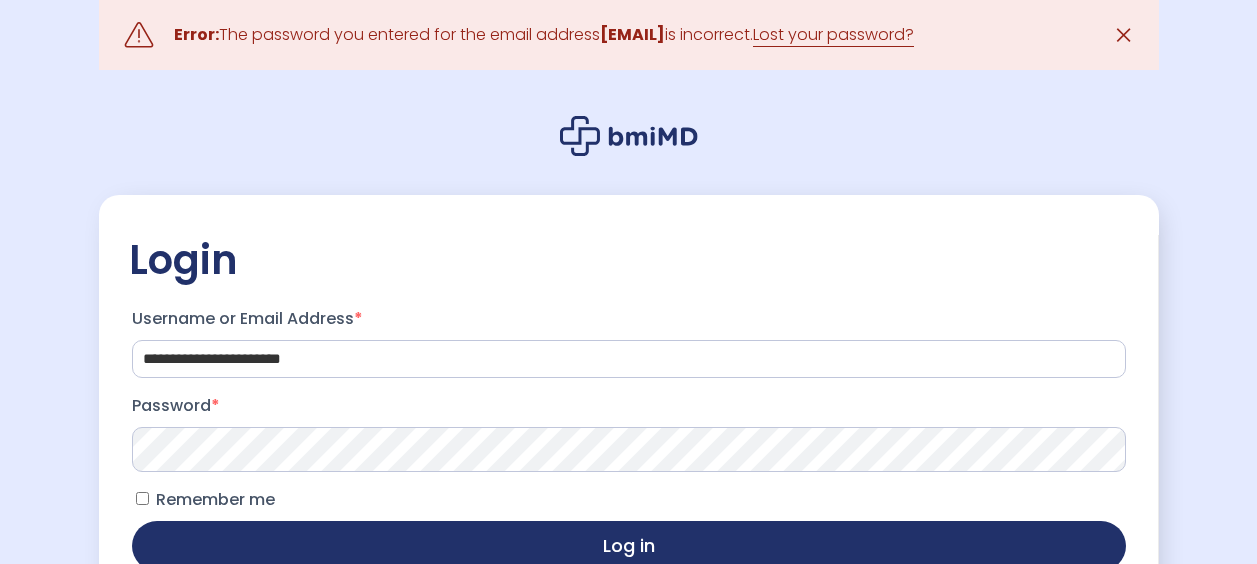 scroll, scrollTop: 0, scrollLeft: 0, axis: both 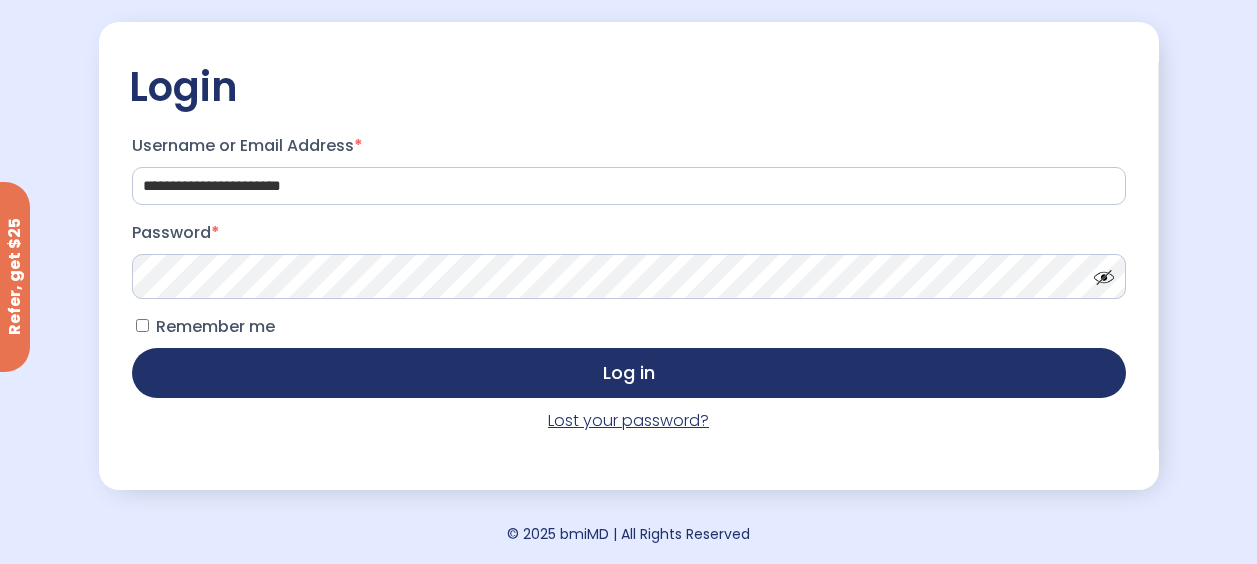 click on "Lost your password?" at bounding box center (628, 420) 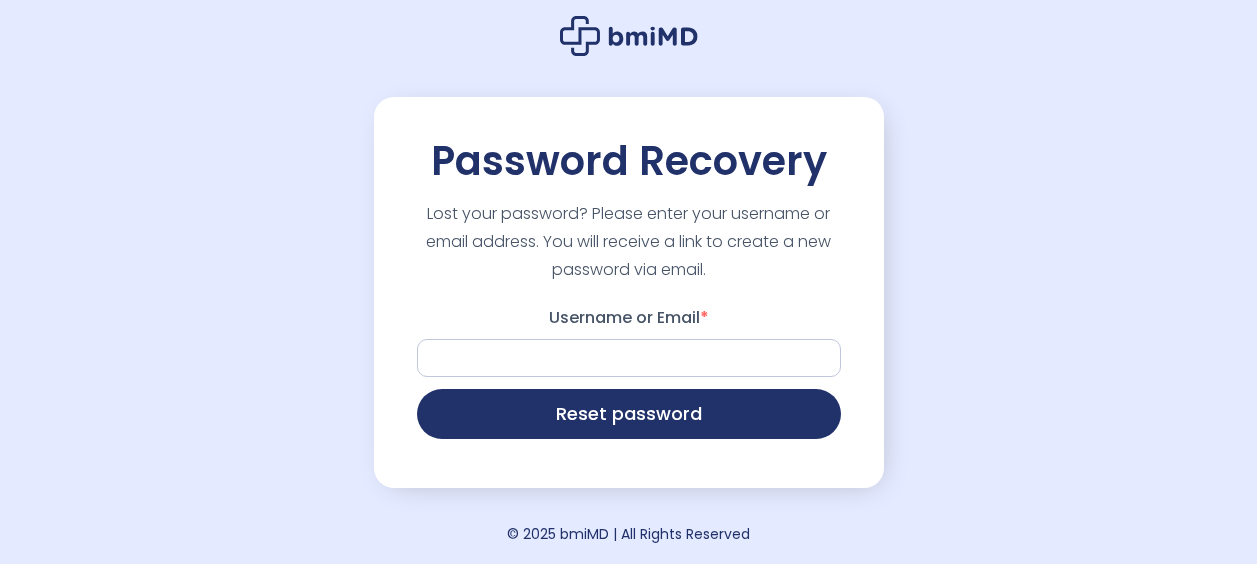 scroll, scrollTop: 0, scrollLeft: 0, axis: both 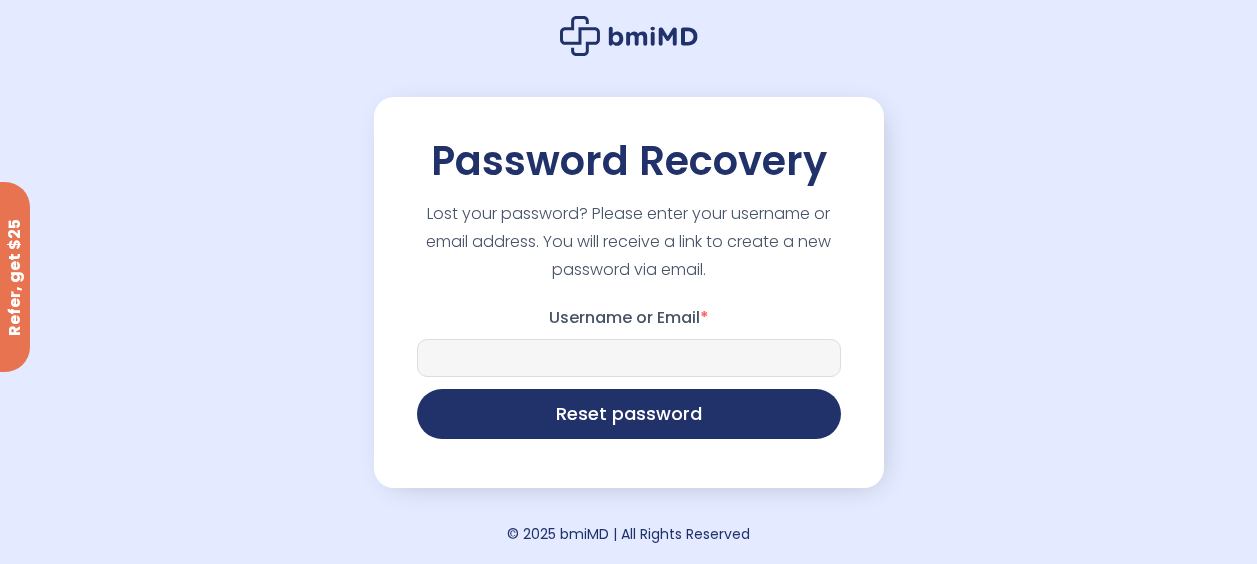 click on "Username or Email  *" at bounding box center [629, 358] 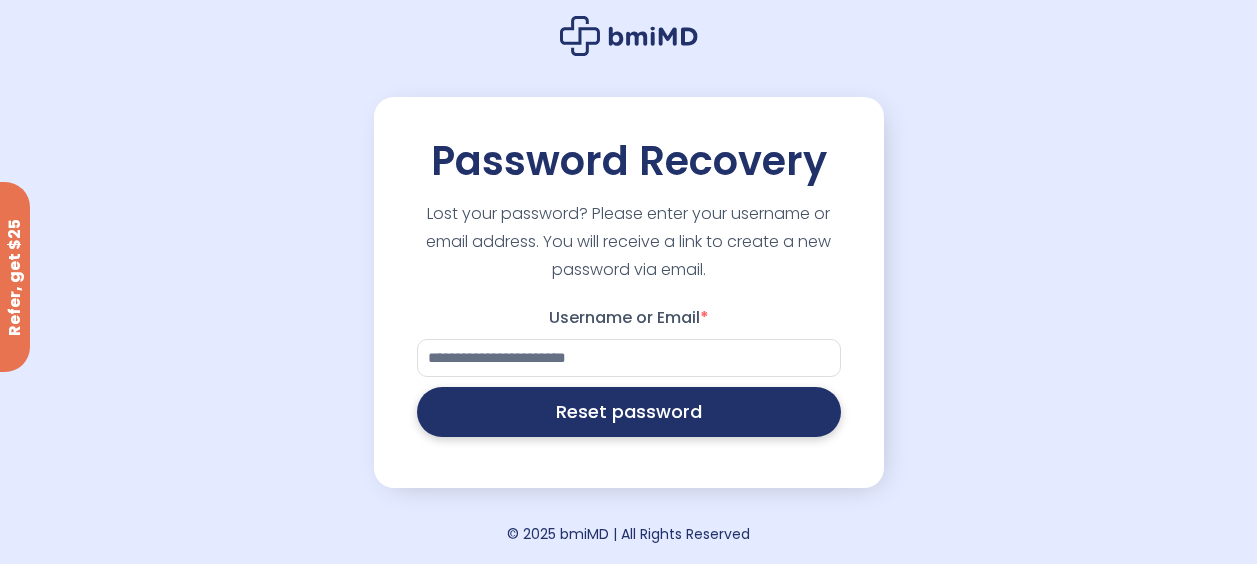 click on "Reset password" at bounding box center (629, 412) 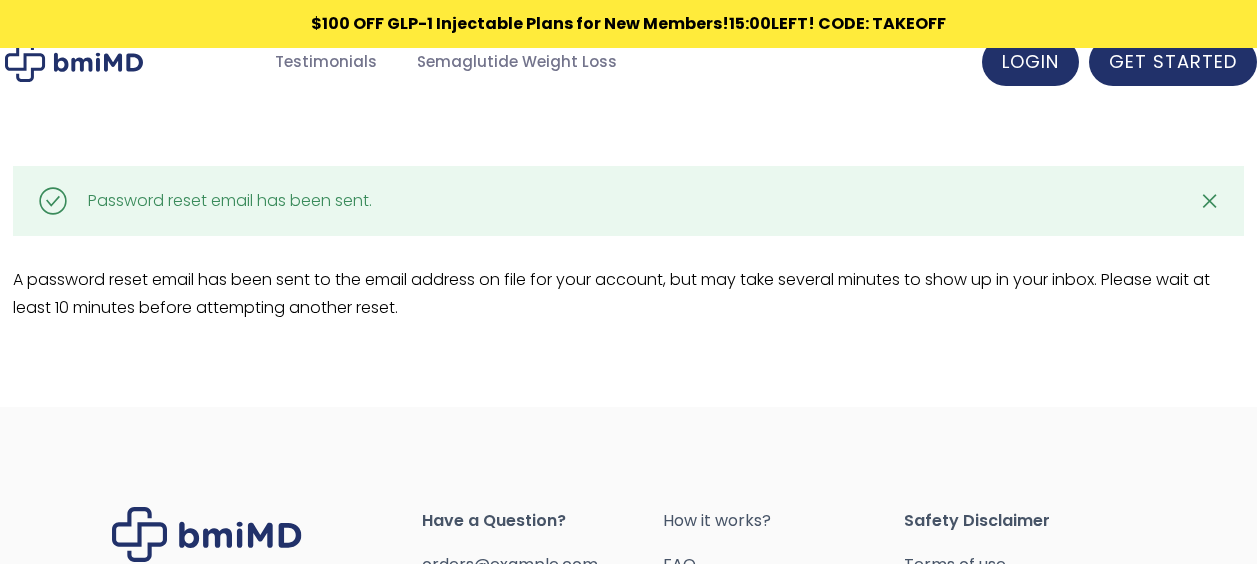 scroll, scrollTop: 0, scrollLeft: 0, axis: both 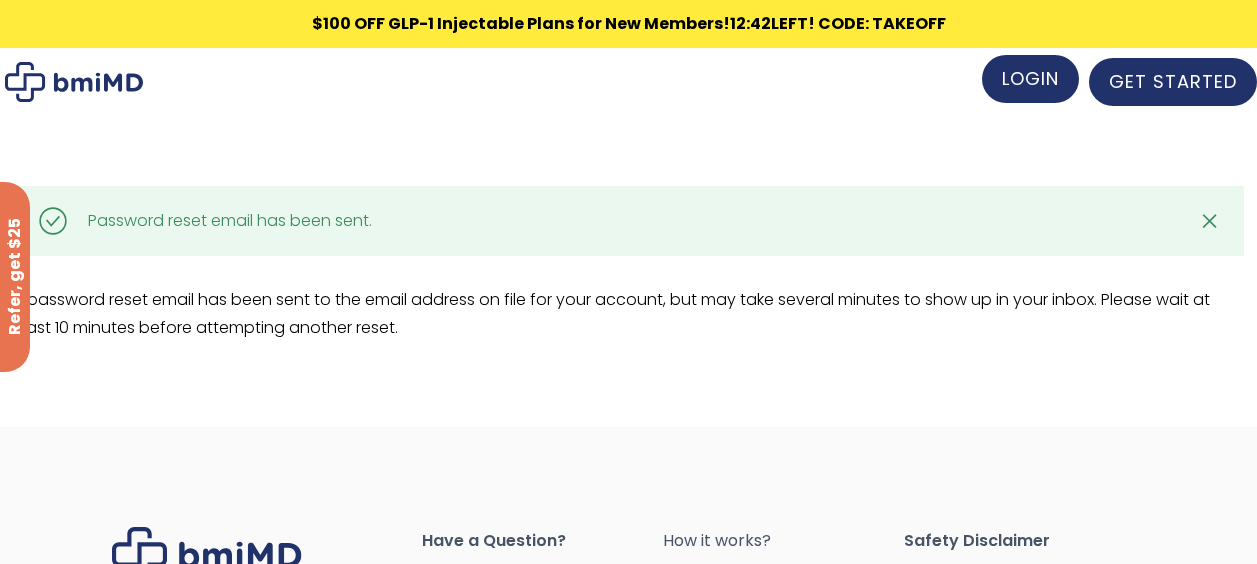 click on "LOGIN" at bounding box center (1030, 78) 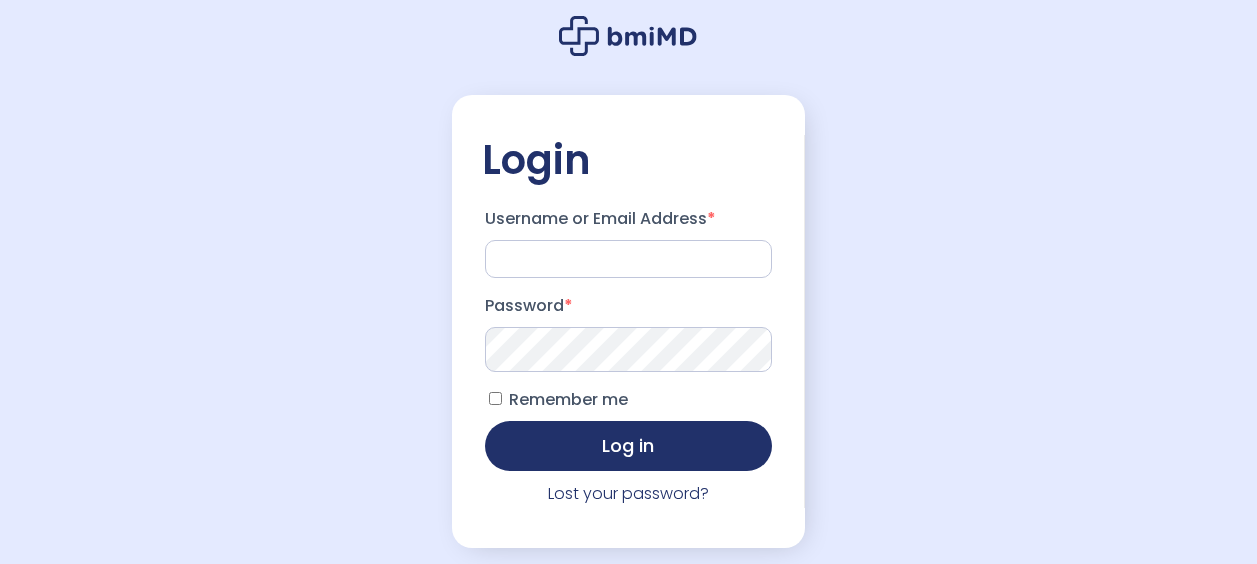 scroll, scrollTop: 0, scrollLeft: 0, axis: both 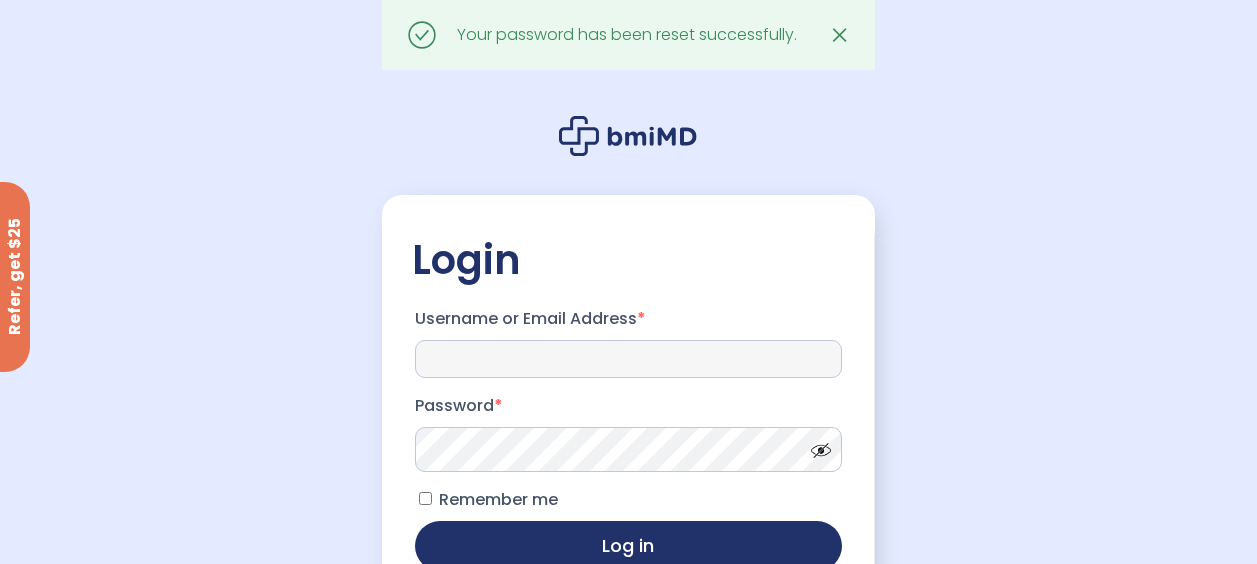 type on "**********" 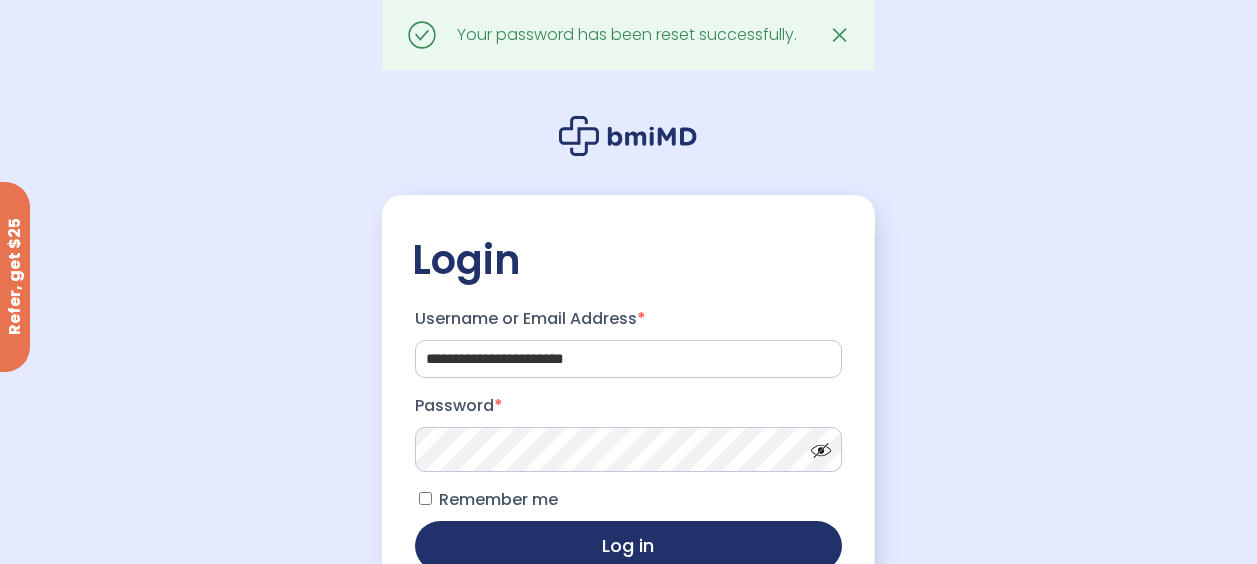 click at bounding box center [816, 445] 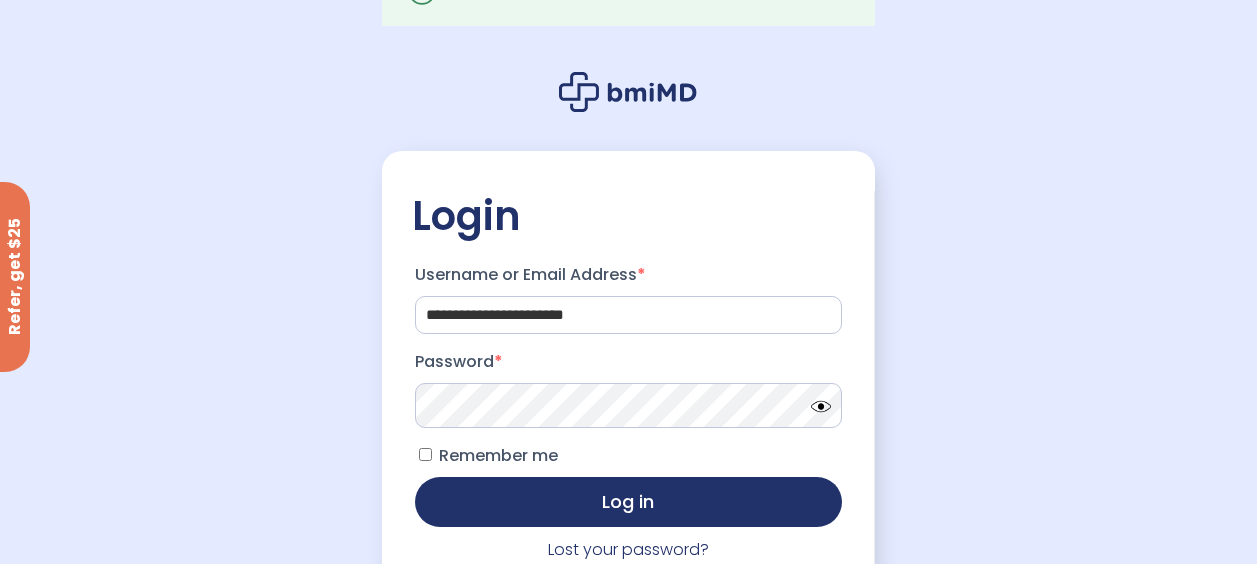 scroll, scrollTop: 164, scrollLeft: 0, axis: vertical 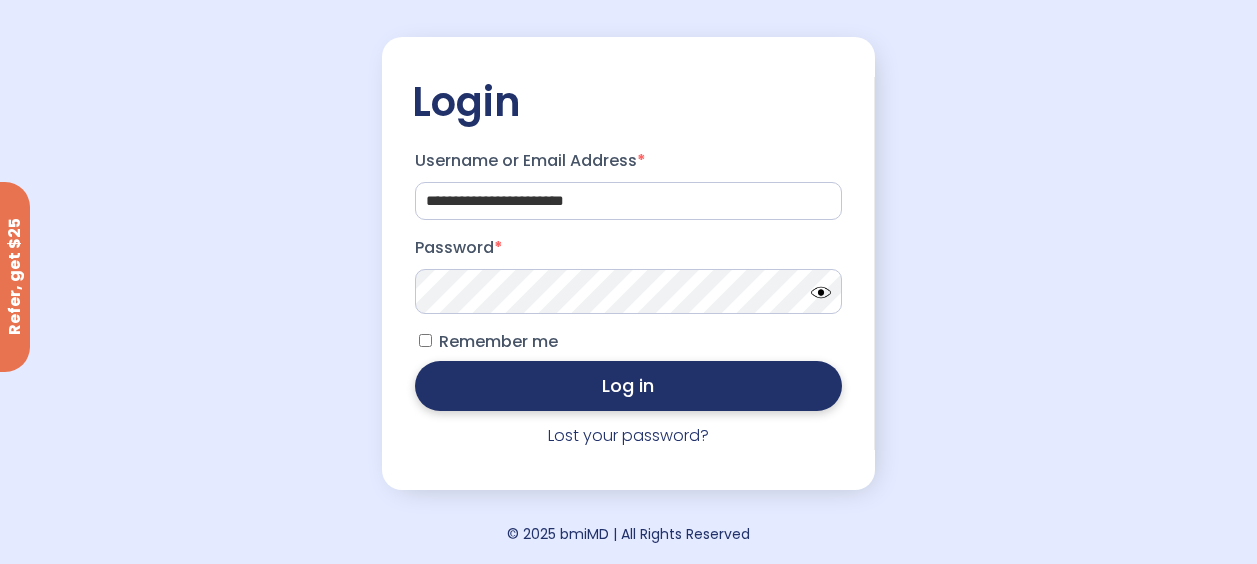 click on "Log in" at bounding box center [628, 386] 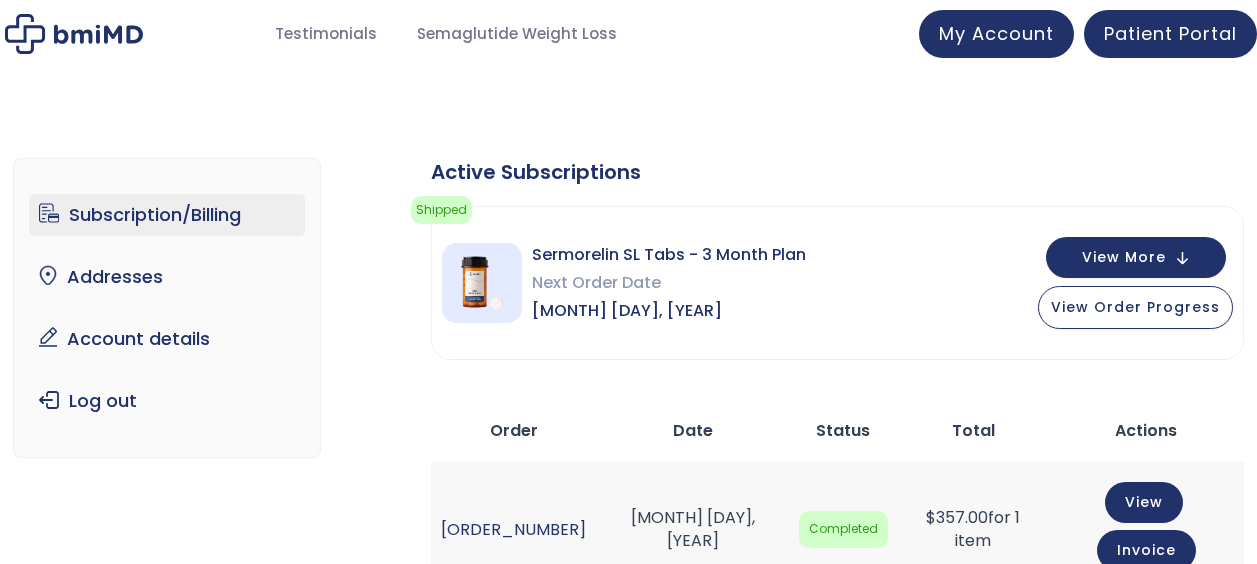 scroll, scrollTop: 0, scrollLeft: 0, axis: both 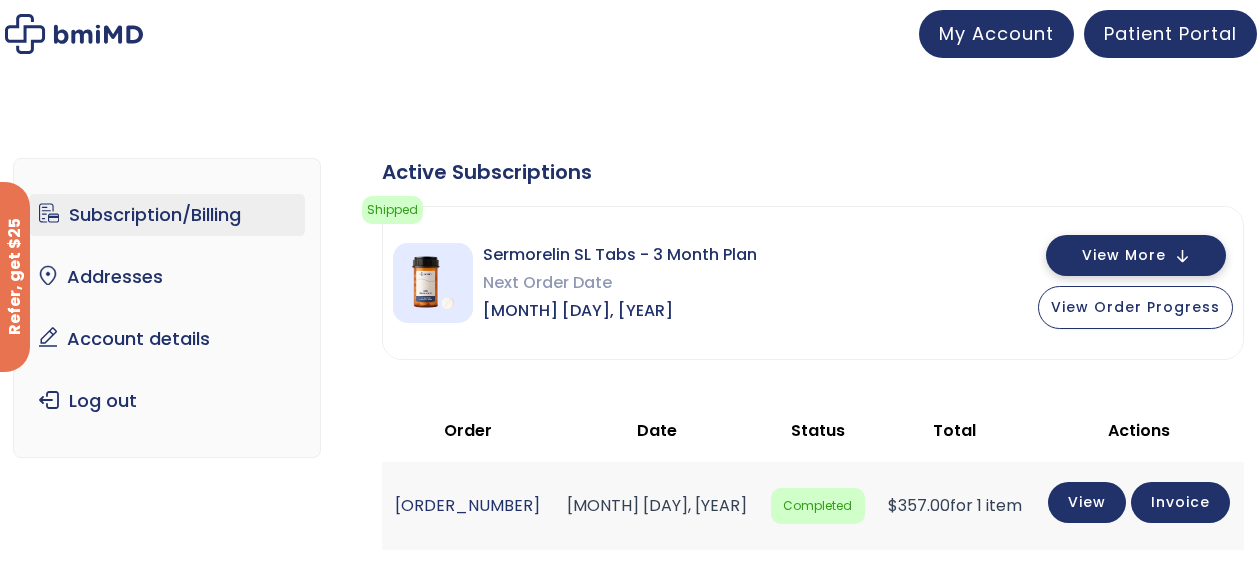 click on "View More" at bounding box center (1124, 255) 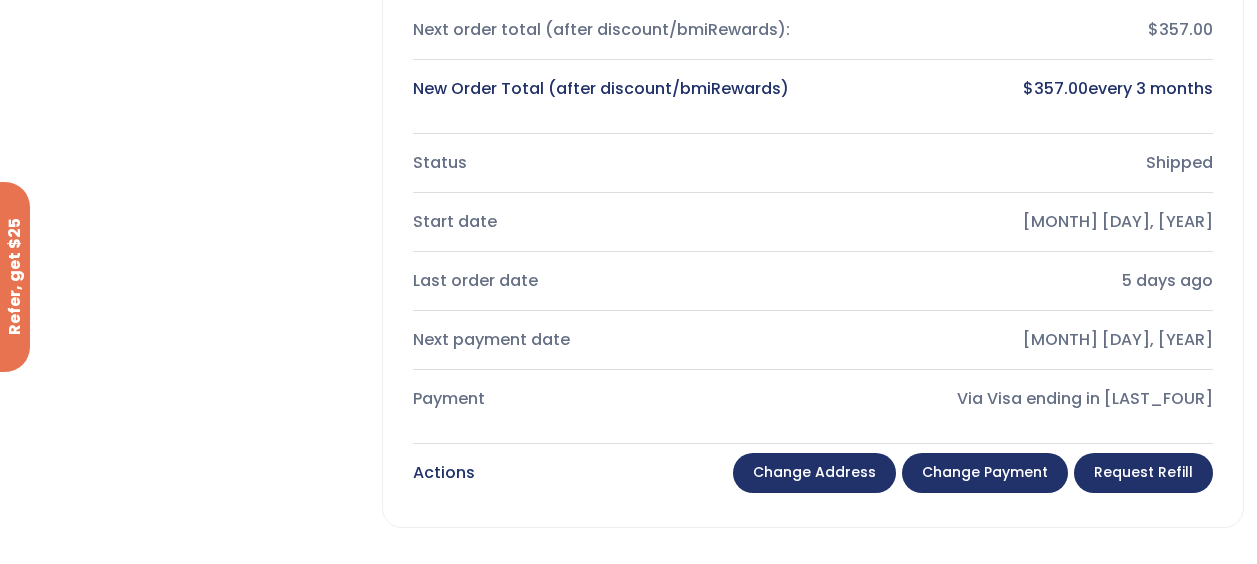 scroll, scrollTop: 0, scrollLeft: 0, axis: both 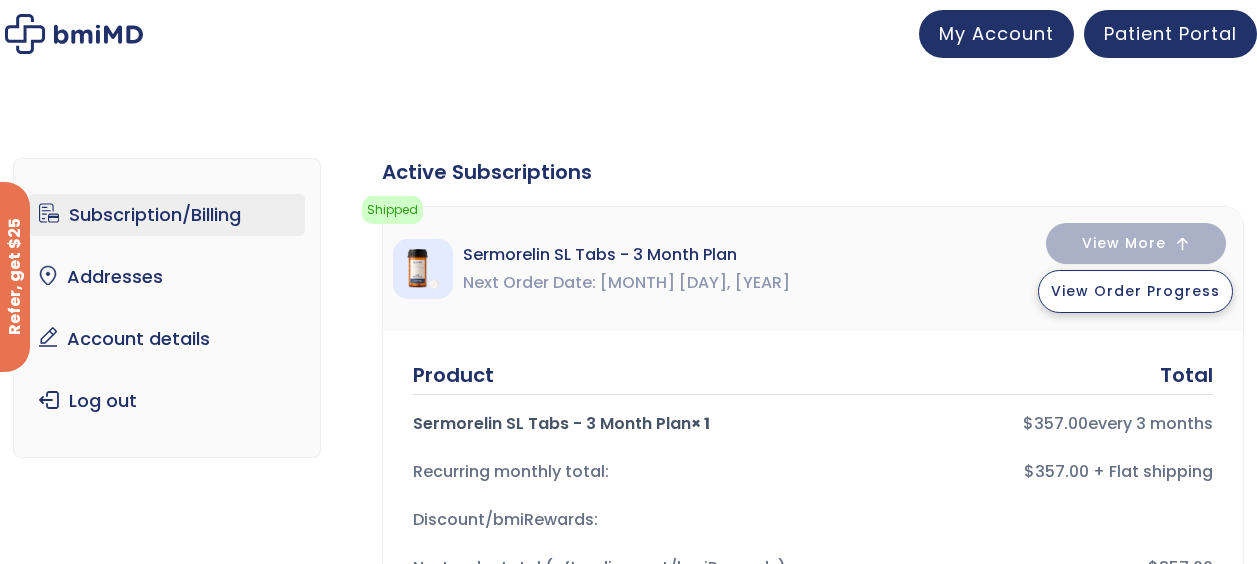 click on "View Order Progress" at bounding box center (1135, 291) 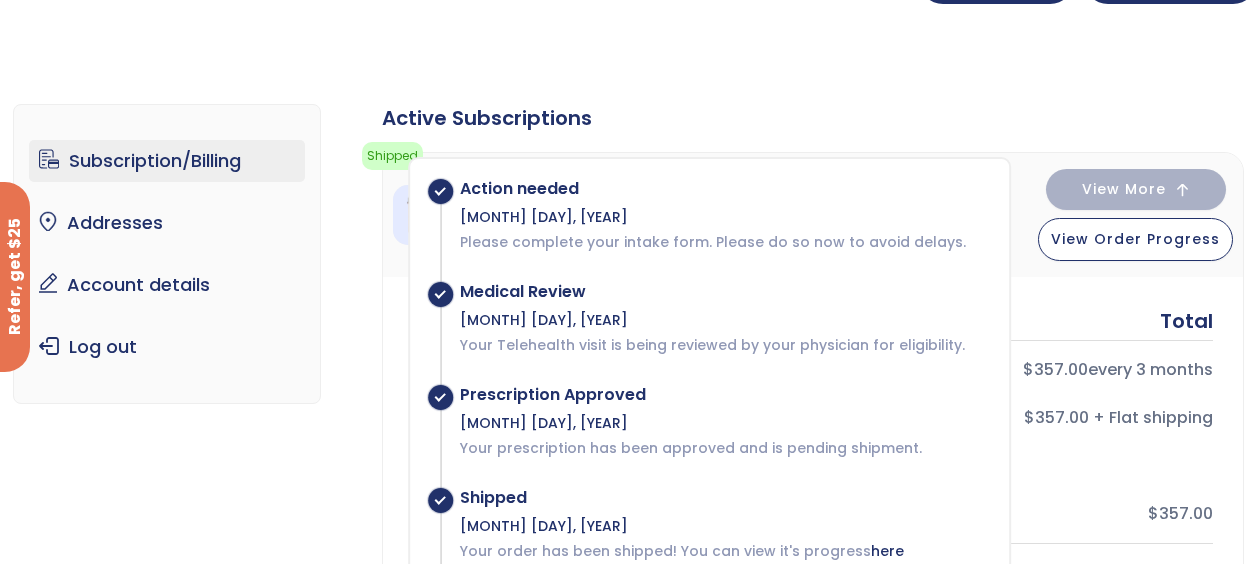 scroll, scrollTop: 0, scrollLeft: 0, axis: both 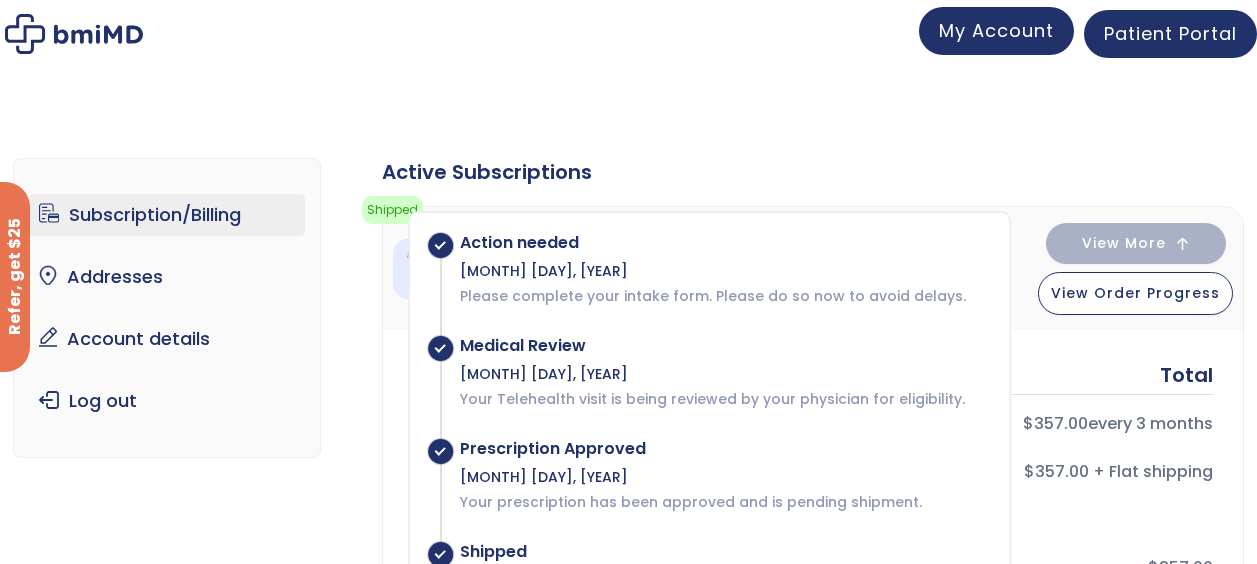 click on "My Account" at bounding box center (996, 31) 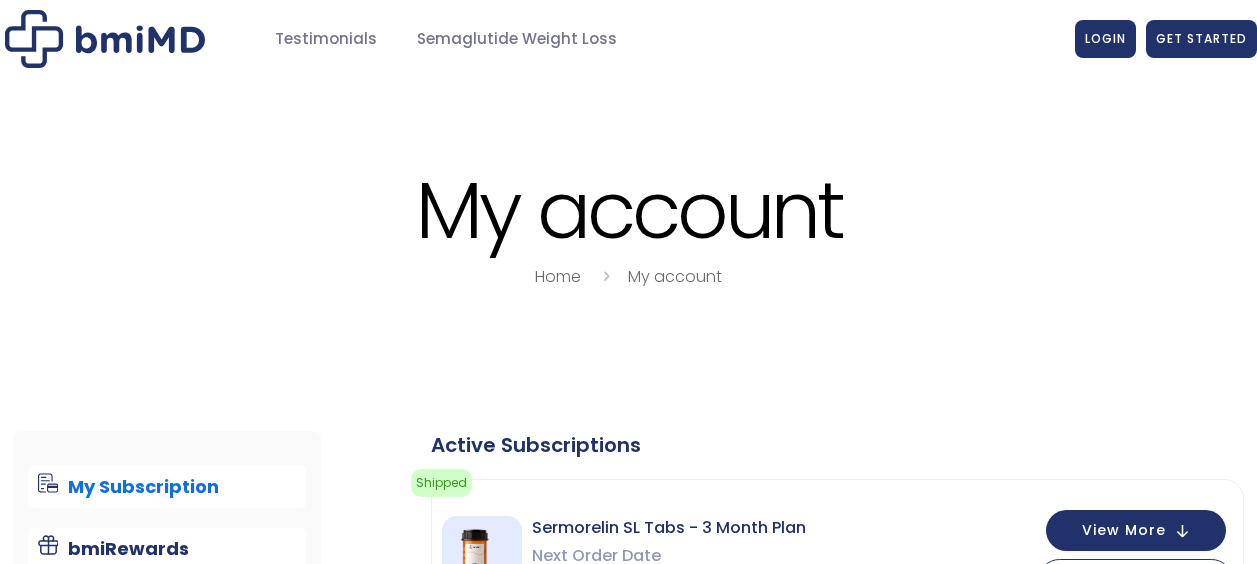 scroll, scrollTop: 0, scrollLeft: 0, axis: both 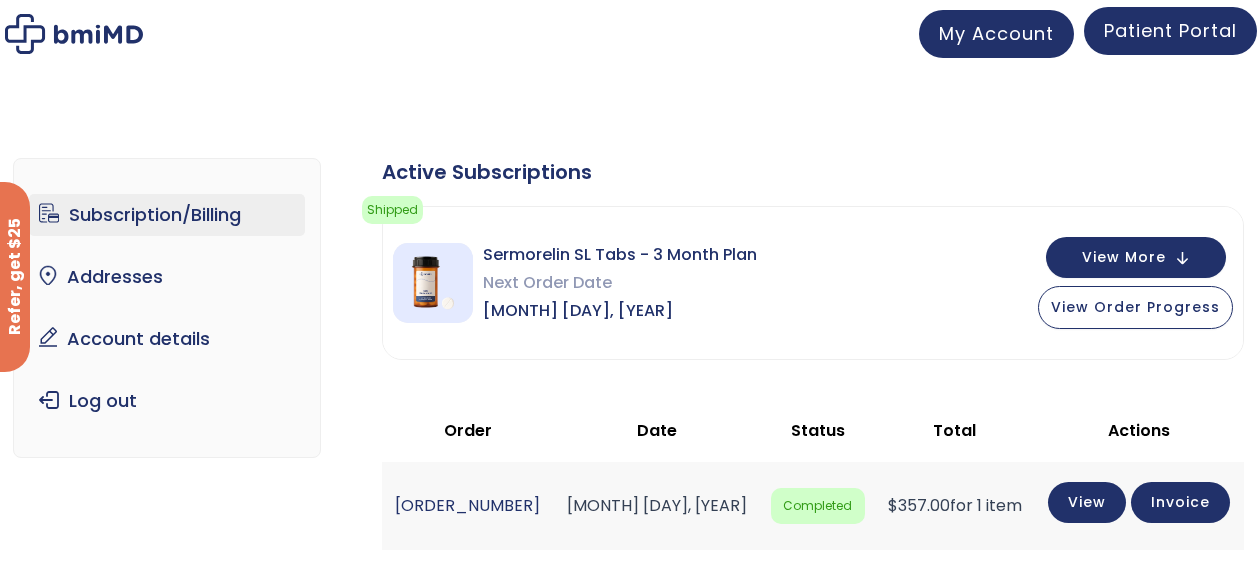 click on "Patient Portal" at bounding box center [1170, 30] 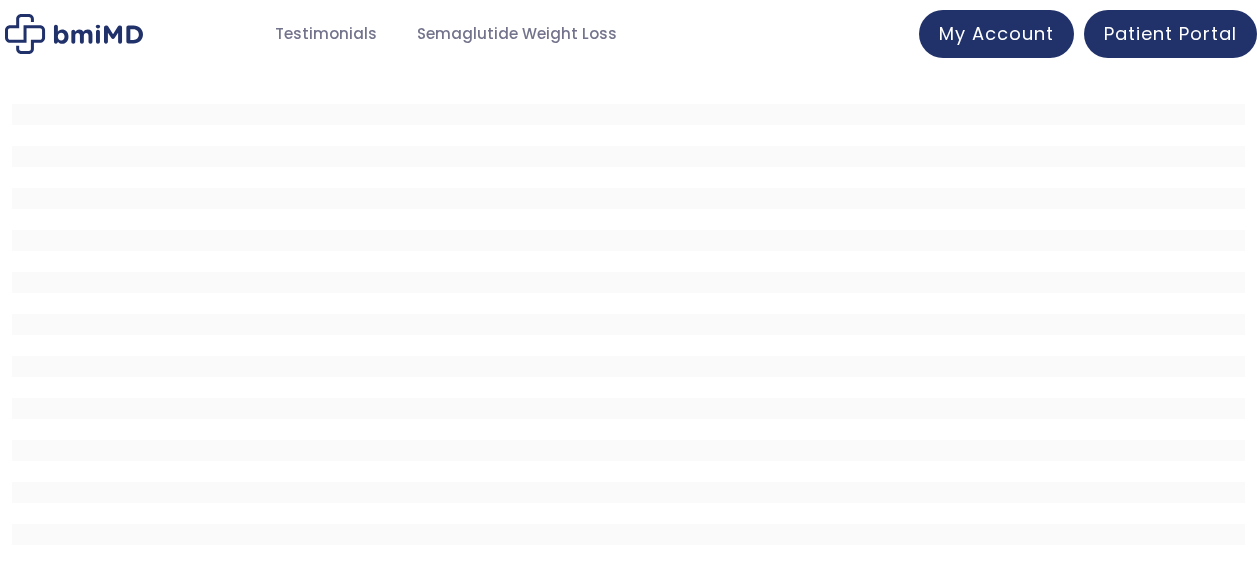 scroll, scrollTop: 0, scrollLeft: 0, axis: both 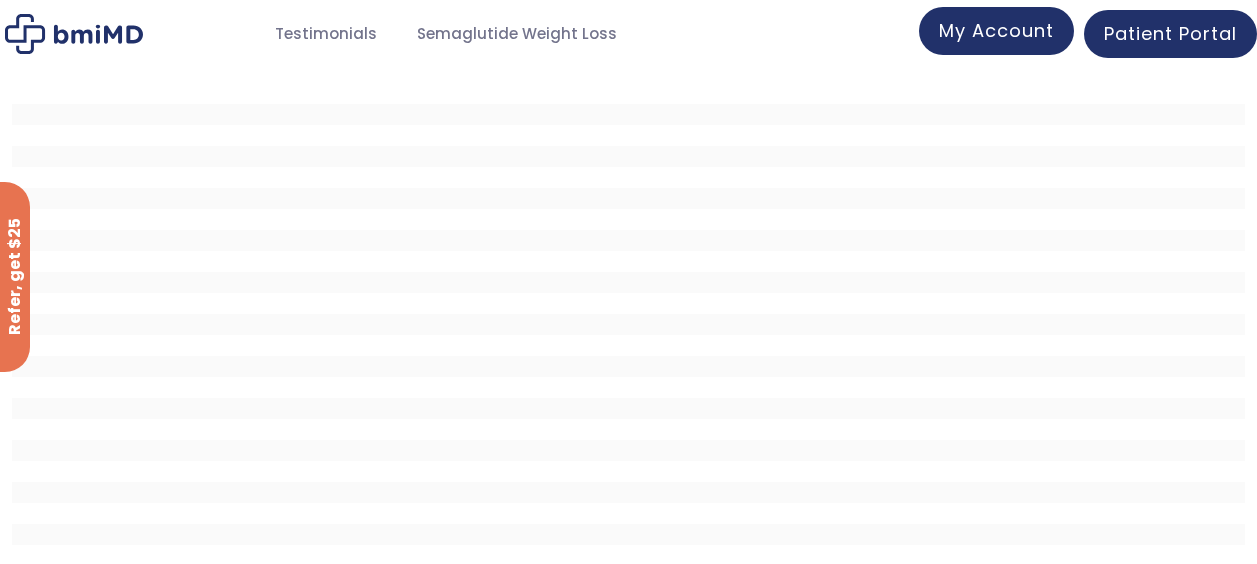 click on "My Account" at bounding box center (996, 30) 